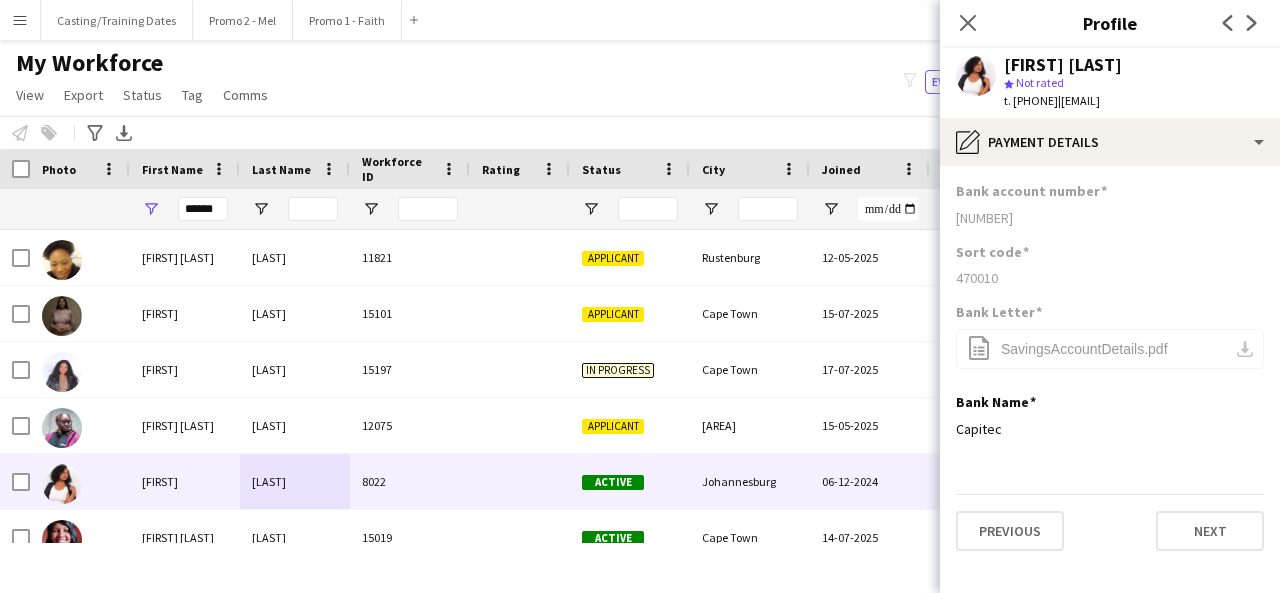 scroll, scrollTop: 0, scrollLeft: 0, axis: both 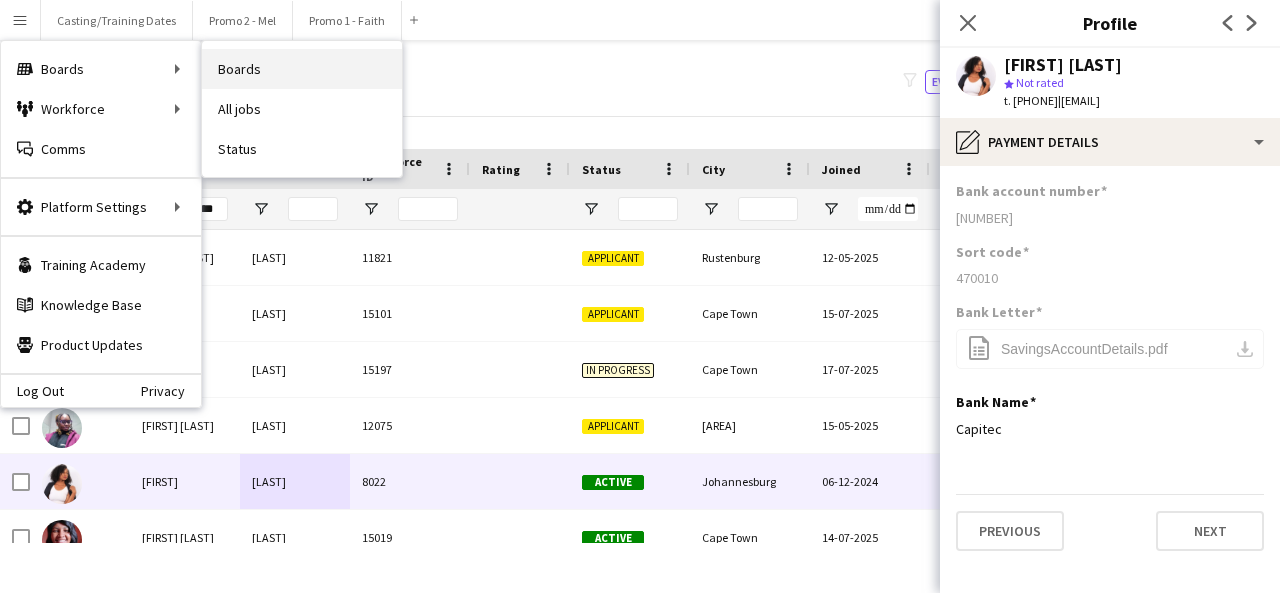 click on "Boards" at bounding box center [302, 69] 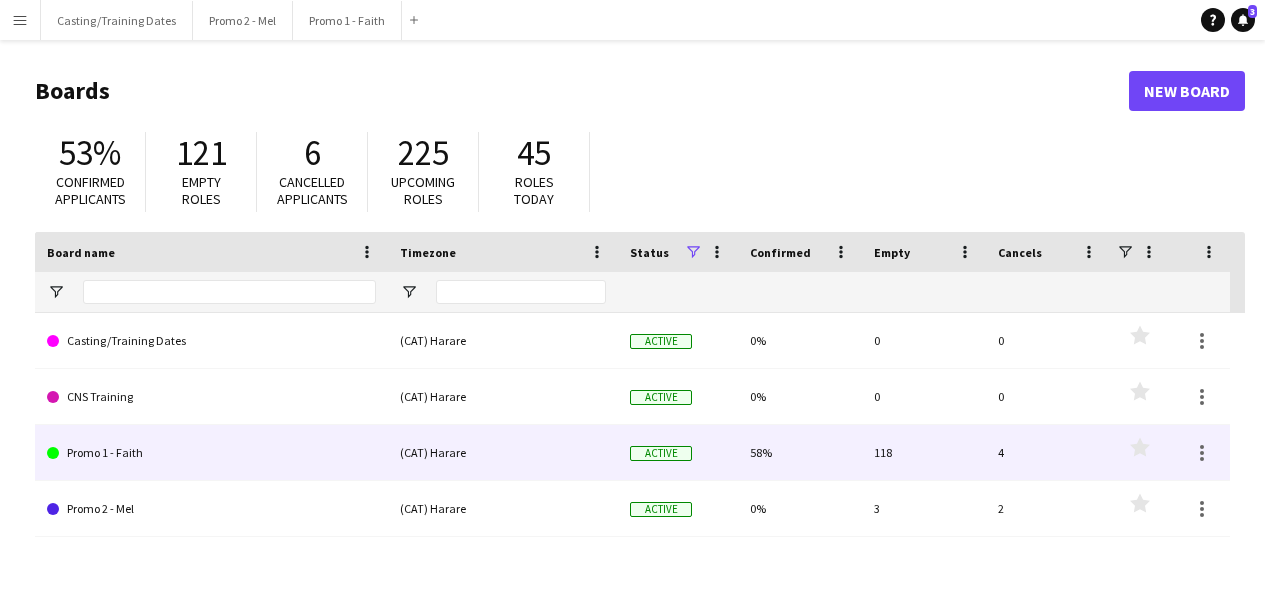 click on "Promo 1 - Faith" 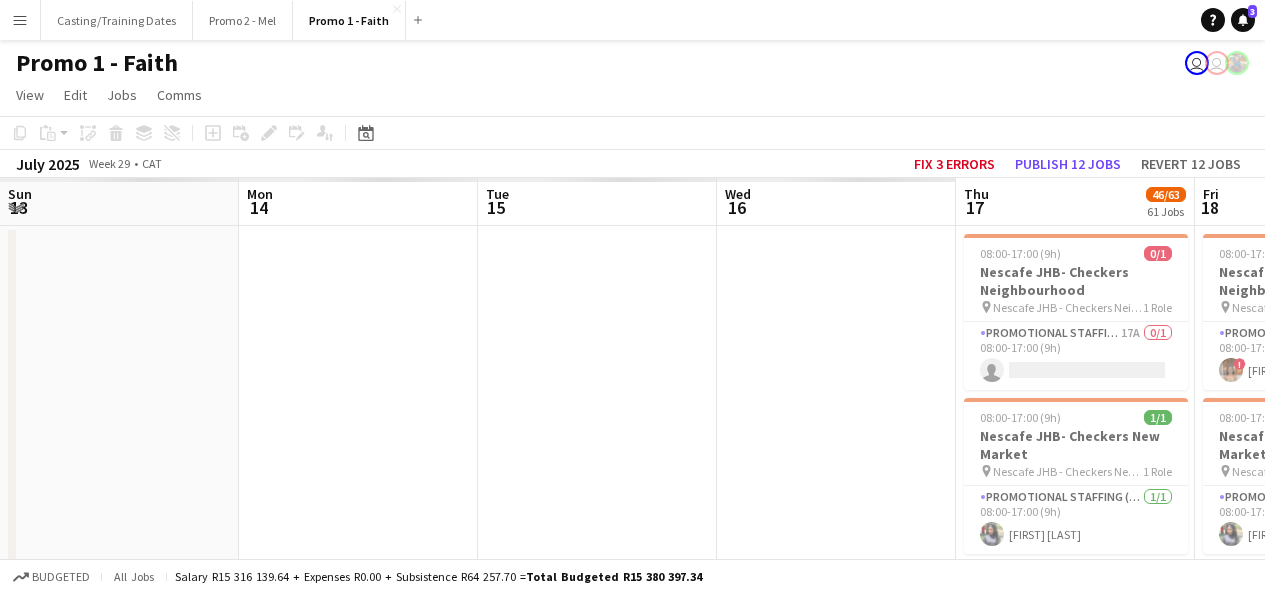 scroll, scrollTop: 0, scrollLeft: 478, axis: horizontal 